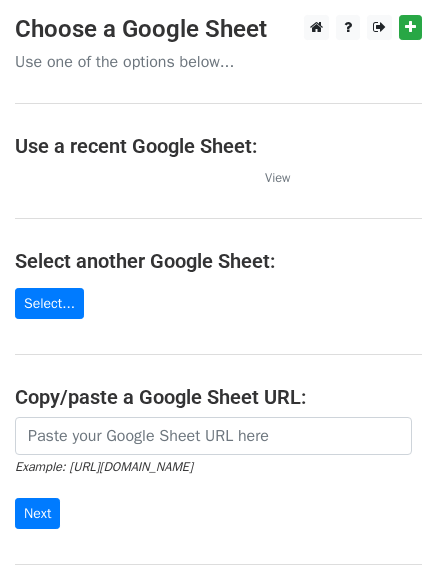 scroll, scrollTop: 0, scrollLeft: 0, axis: both 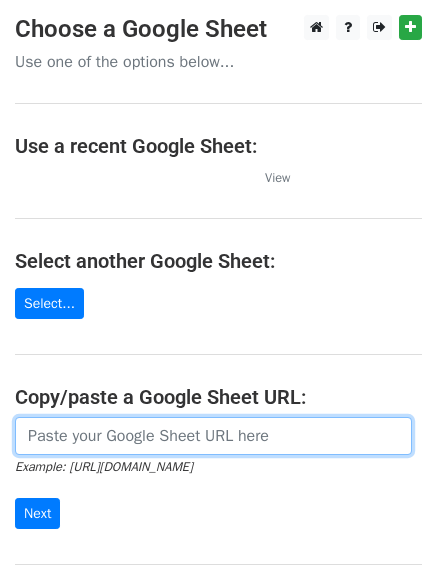 click at bounding box center (213, 436) 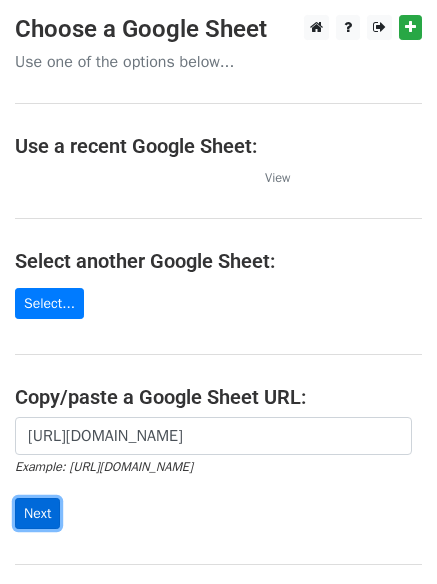 click on "Next" at bounding box center (37, 513) 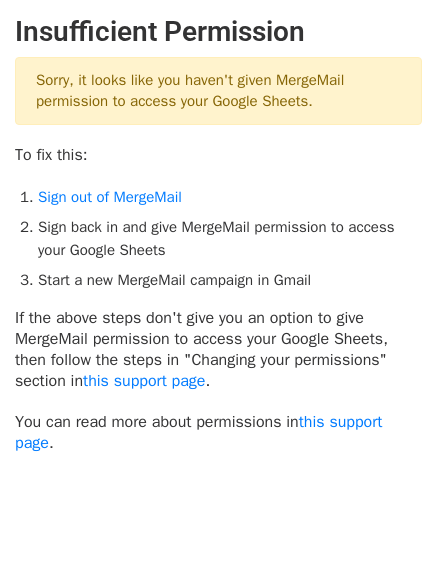 scroll, scrollTop: 0, scrollLeft: 0, axis: both 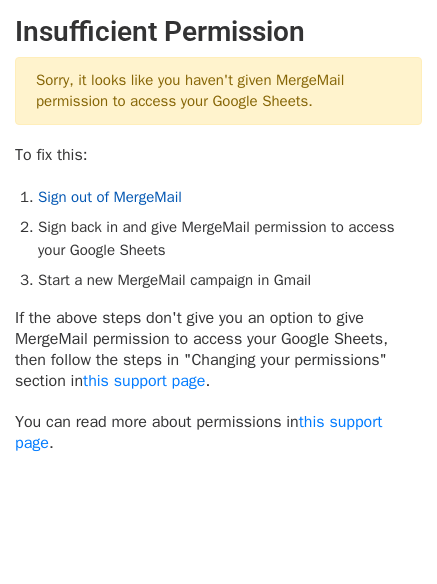 click on "Sign out of MergeMail" at bounding box center [110, 197] 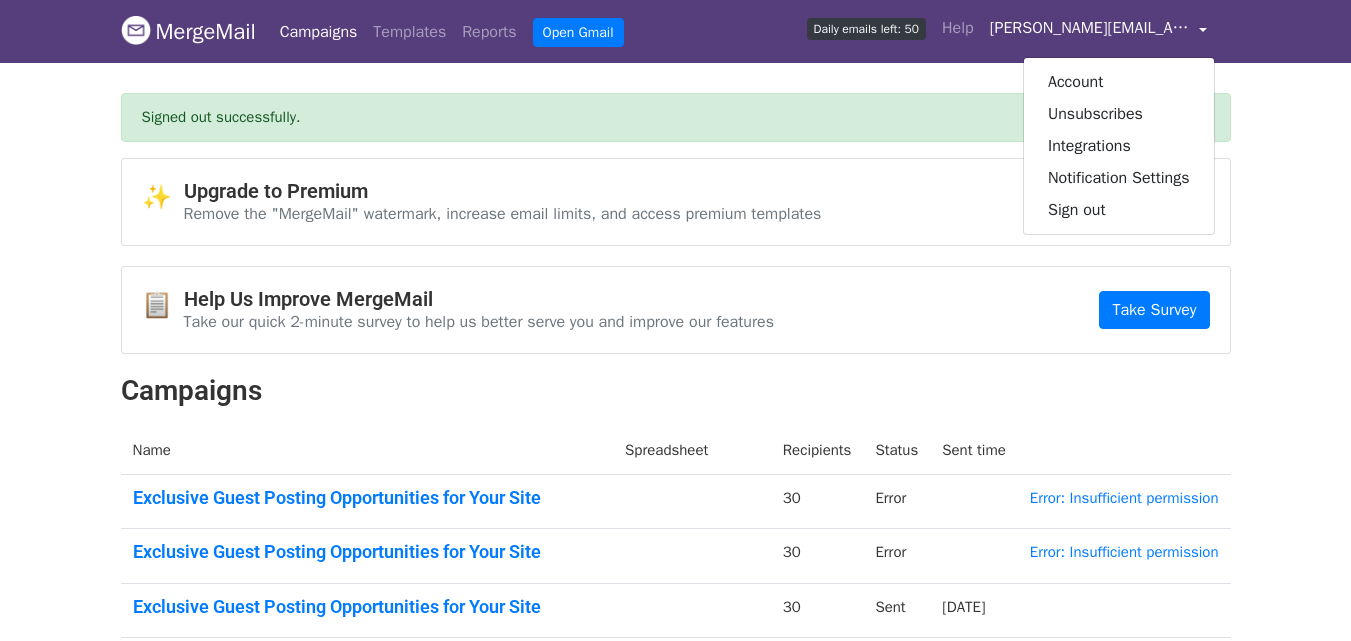 scroll, scrollTop: 0, scrollLeft: 0, axis: both 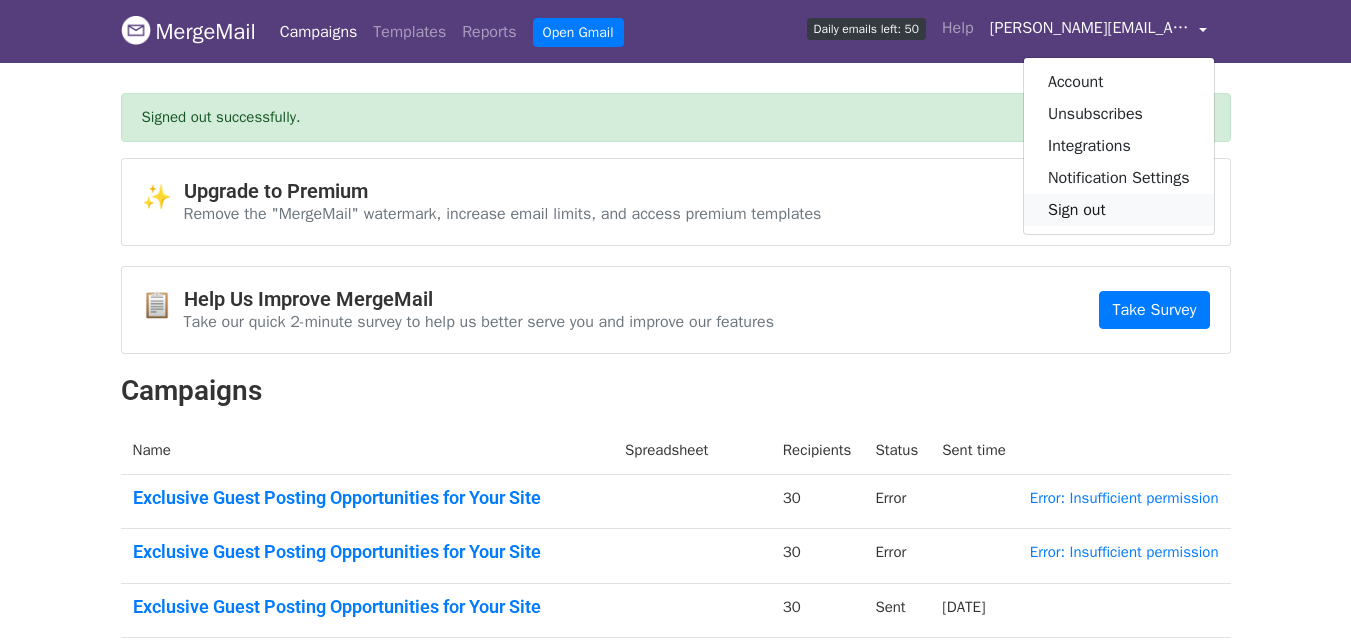 click on "Sign out" at bounding box center (1119, 210) 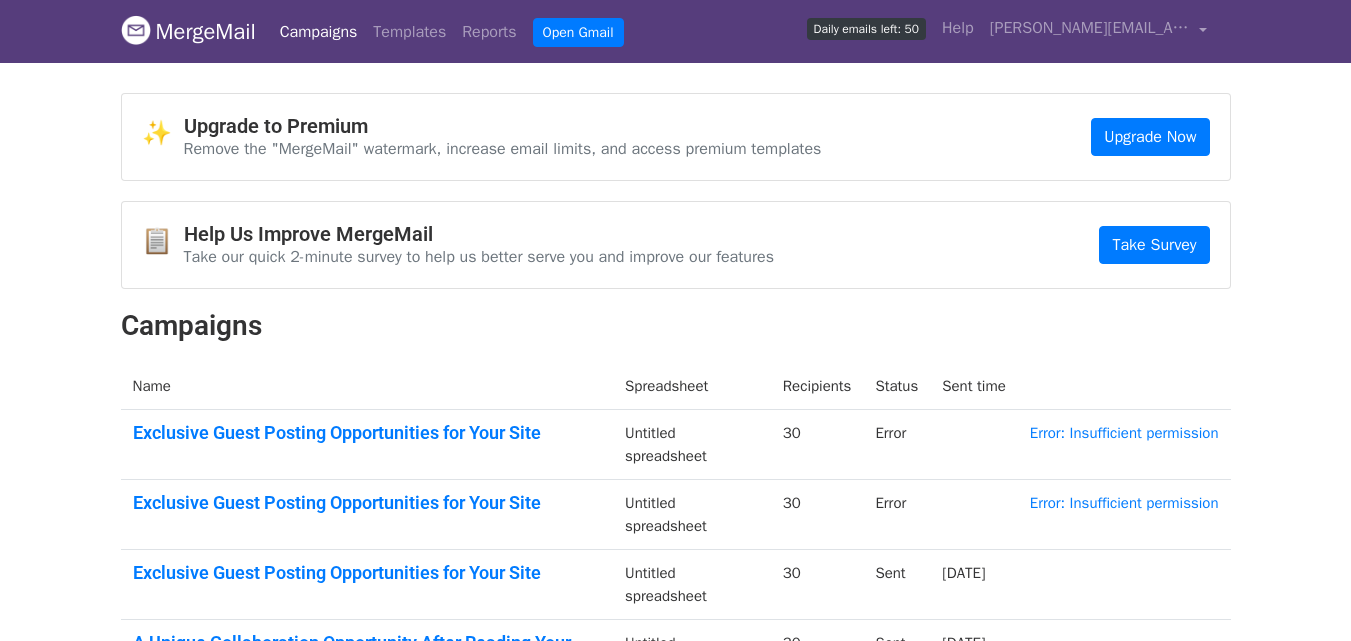 scroll, scrollTop: 0, scrollLeft: 0, axis: both 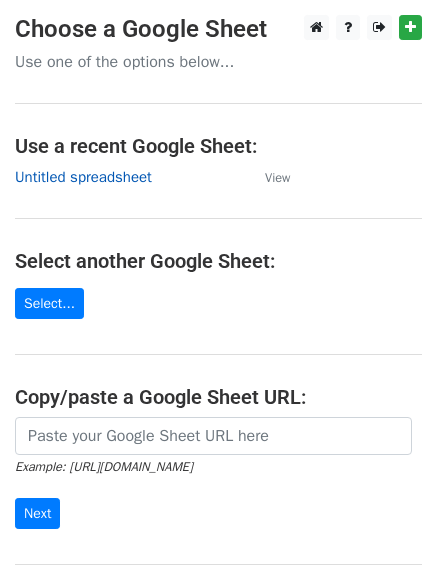 click on "Untitled spreadsheet" at bounding box center (83, 177) 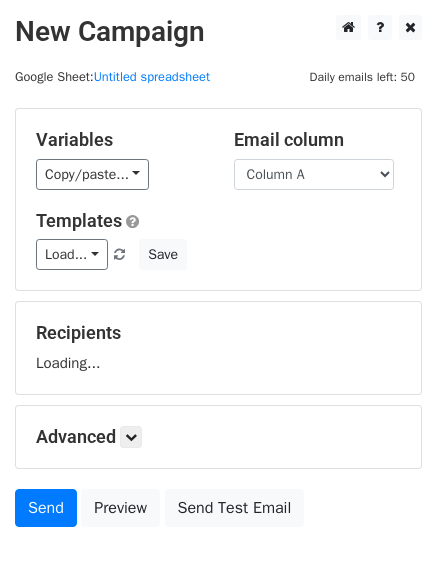 scroll, scrollTop: 113, scrollLeft: 0, axis: vertical 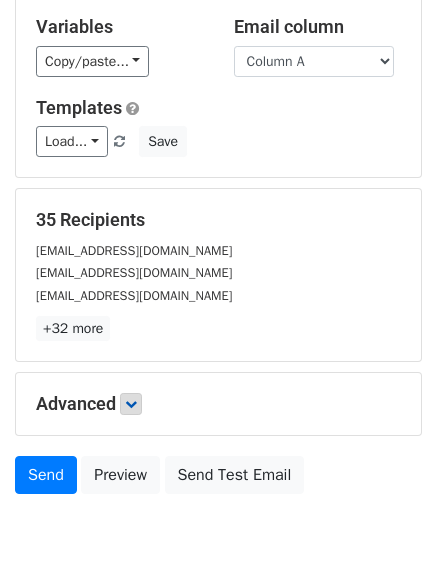 click on "+32 more" at bounding box center (218, 328) 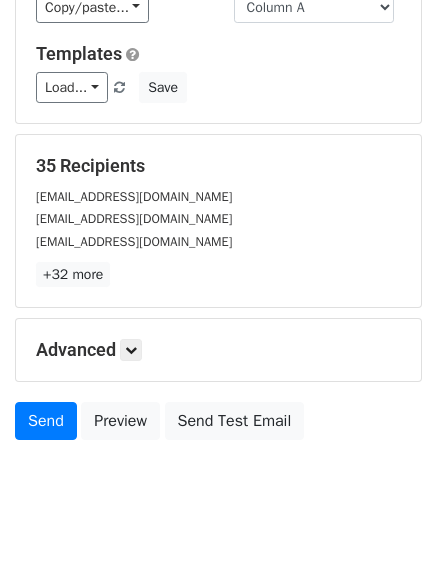 scroll, scrollTop: 193, scrollLeft: 0, axis: vertical 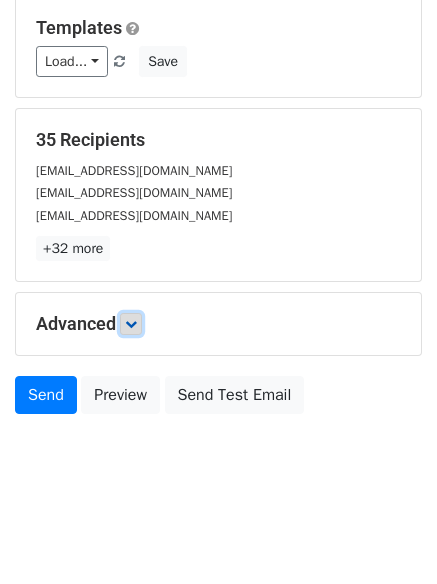 click at bounding box center [131, 324] 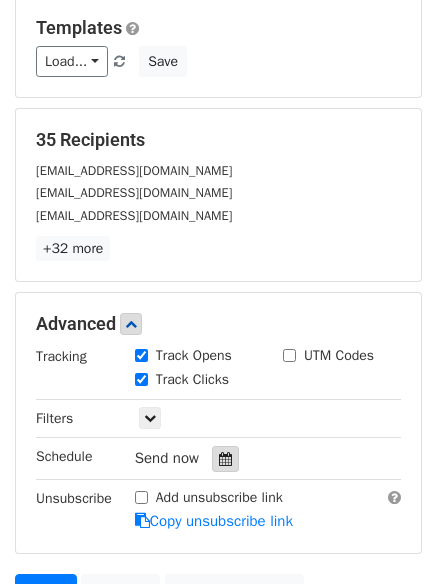 click at bounding box center (225, 459) 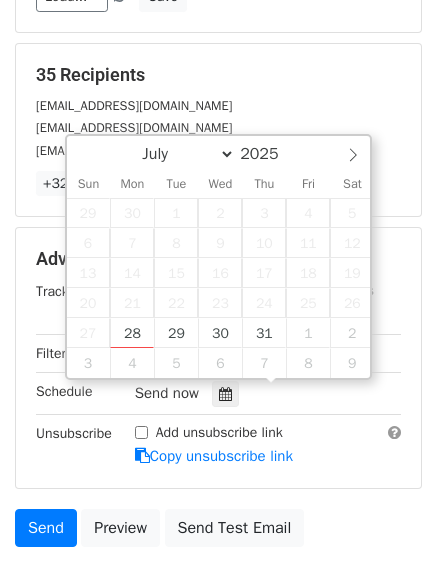 scroll, scrollTop: 293, scrollLeft: 0, axis: vertical 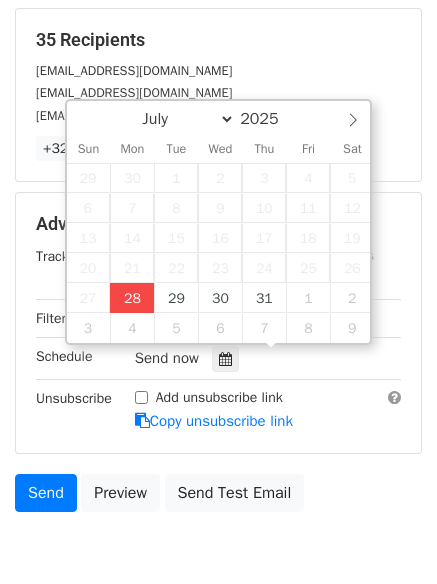 type on "2025-07-28 12:00" 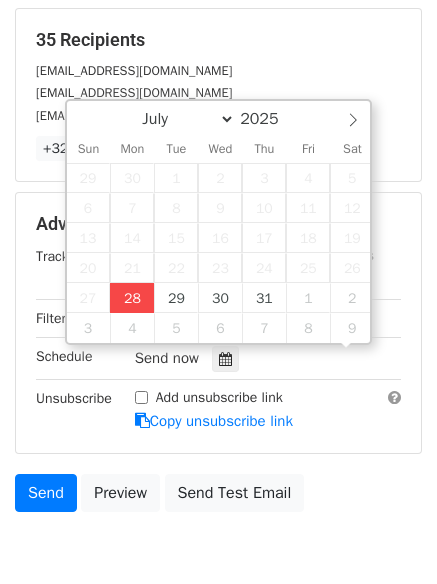 scroll, scrollTop: 1, scrollLeft: 0, axis: vertical 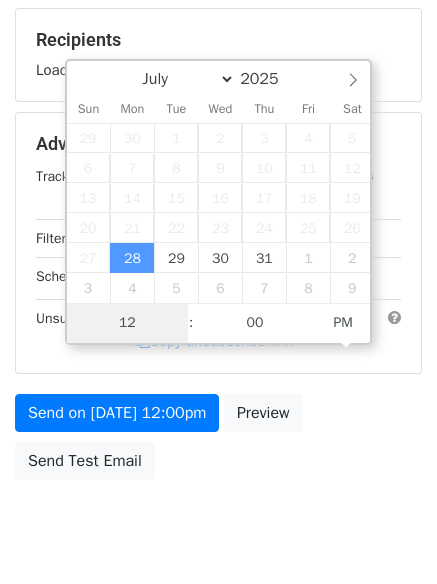 type on "4" 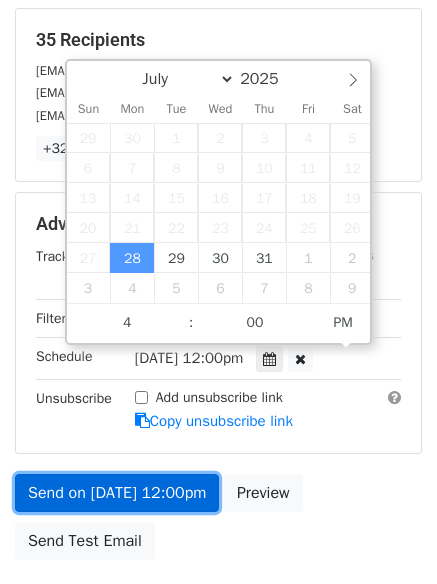 type on "2025-07-28 16:00" 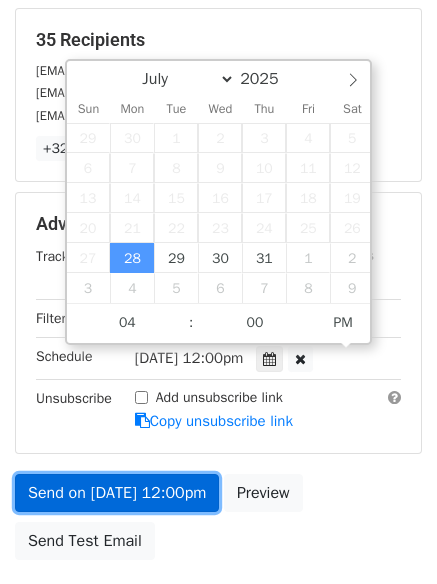 click on "Send on Jul 28 at 12:00pm" at bounding box center (117, 493) 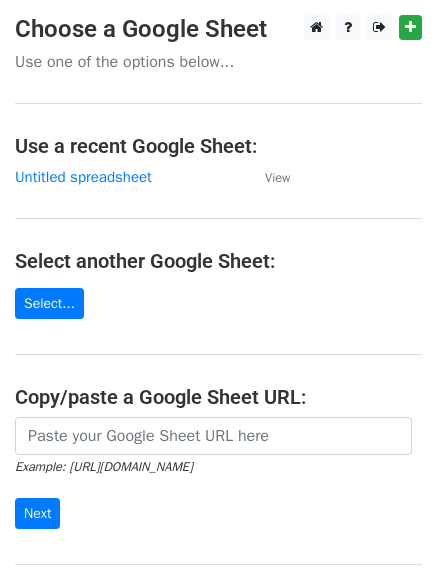 scroll, scrollTop: 0, scrollLeft: 0, axis: both 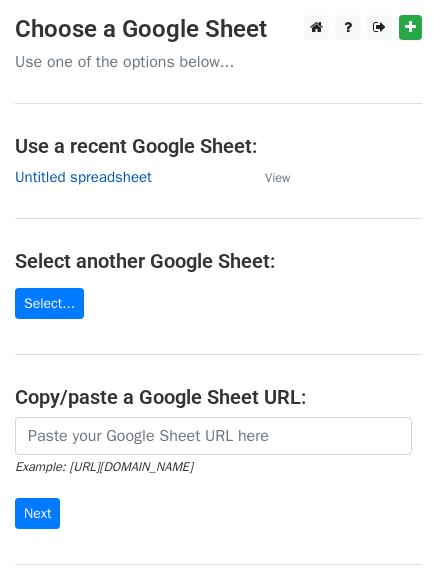 click on "Untitled spreadsheet" at bounding box center [83, 177] 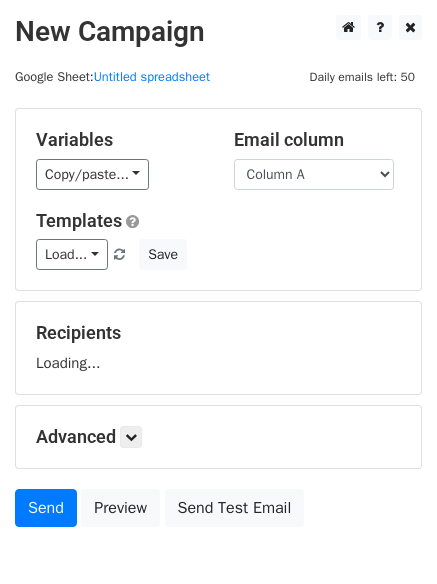 scroll, scrollTop: 0, scrollLeft: 0, axis: both 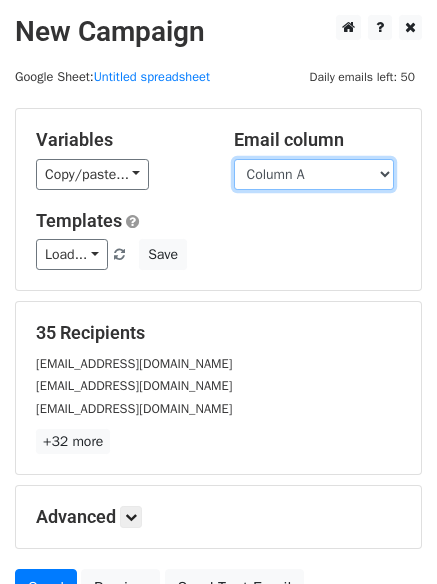 click on "Column A
Column B
Column C" at bounding box center (314, 174) 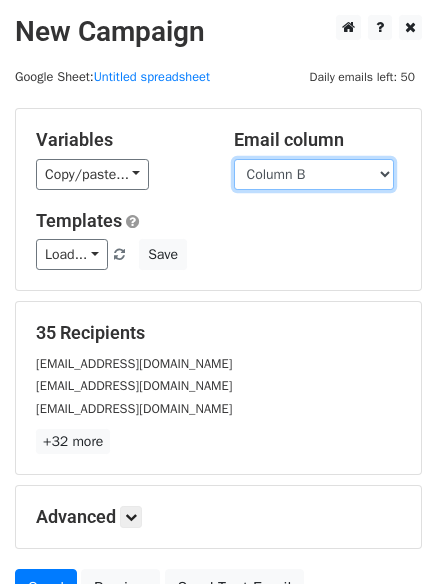 click on "Column A
Column B
Column C" at bounding box center (314, 174) 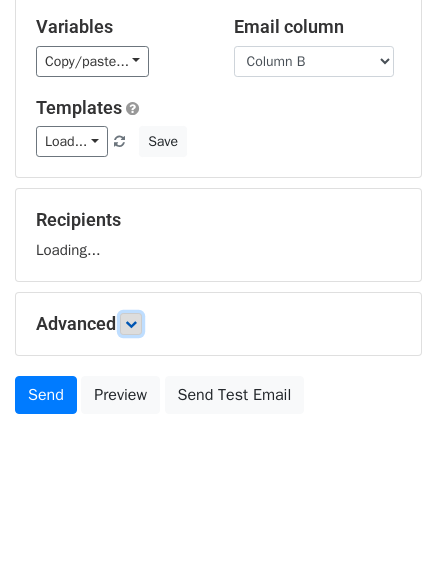 click at bounding box center (131, 324) 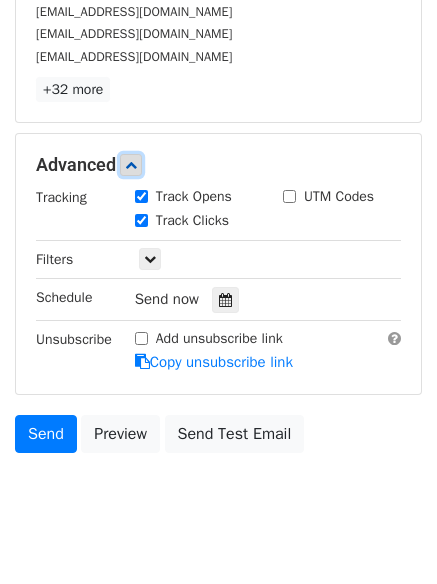 scroll, scrollTop: 389, scrollLeft: 0, axis: vertical 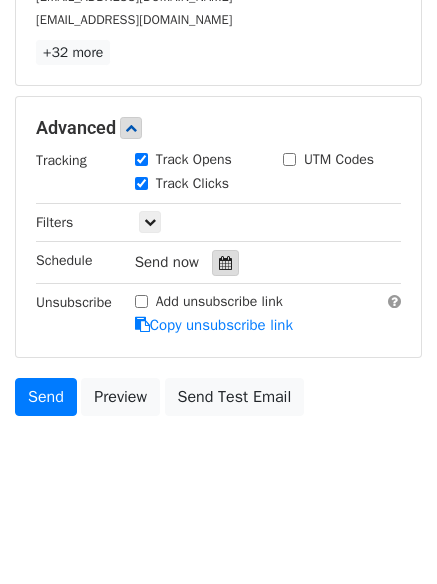 click at bounding box center (225, 263) 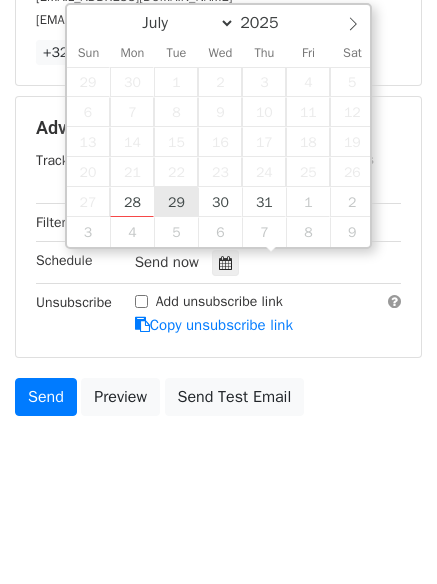 type on "2025-07-29 12:00" 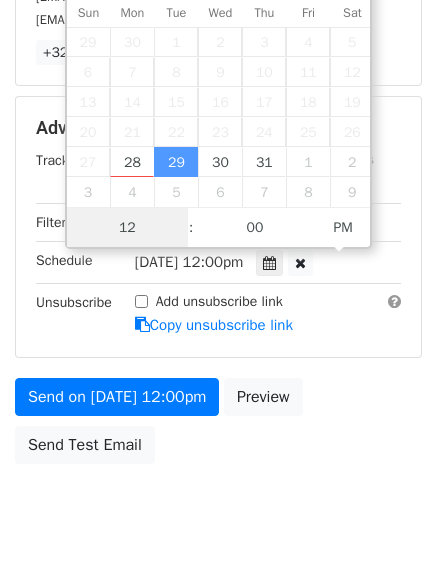 scroll, scrollTop: 1, scrollLeft: 0, axis: vertical 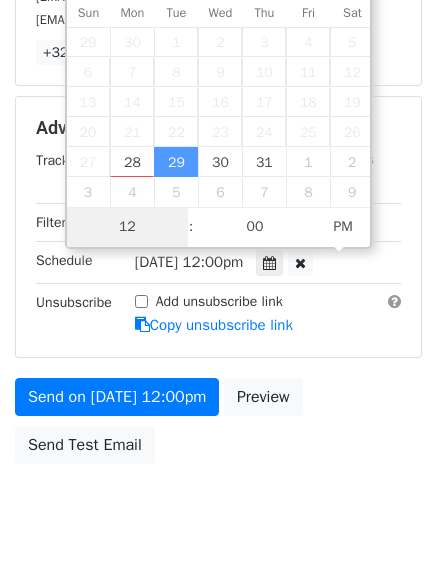 type on "5" 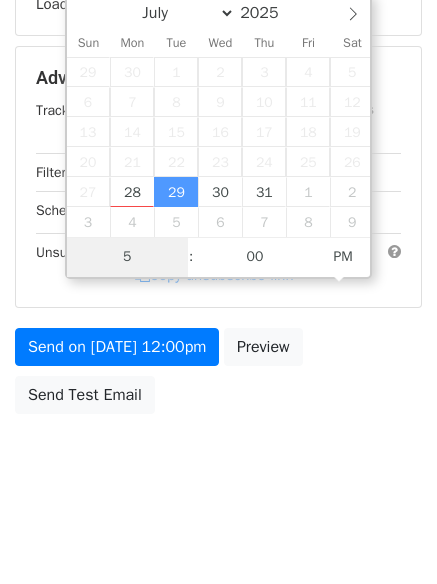 scroll, scrollTop: 357, scrollLeft: 0, axis: vertical 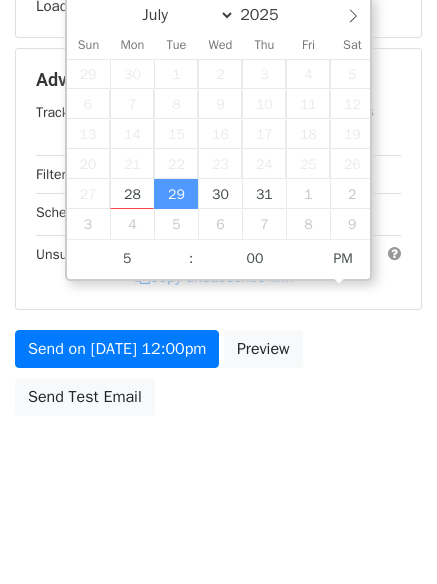 type on "2025-07-29 17:00" 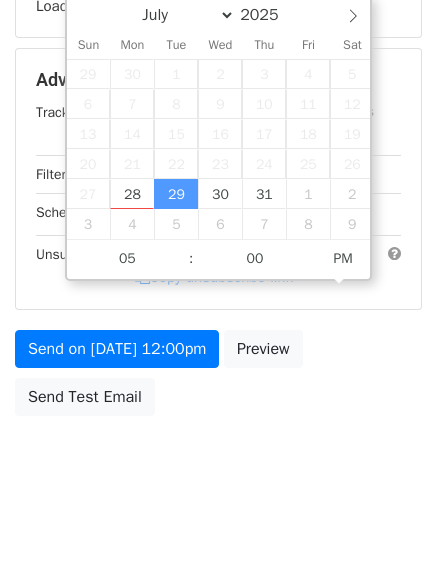 click on "New Campaign
Daily emails left: 50
Google Sheet:
Untitled spreadsheet
Variables
Copy/paste...
{{Column A}}
{{Column B}}
{{Column C}}
Email column
Column A
Column B
Column C
Templates
Load...
No templates saved
Save
Recipients Loading...
Advanced
Tracking
Track Opens
UTM Codes
Track Clicks
Filters
Only include spreadsheet rows that match the following filters:
Schedule
Tue, Jul 29, 12:00pm
2025-07-29 17:00
Unsubscribe
Add unsubscribe link
Copy unsubscribe link
Send on Jul 29 at 12:00pm
Preview
Send Test Email
July August September October November December 2025
Sun Mon Tue Wed Thu Fri Sat
29" at bounding box center [218, 82] 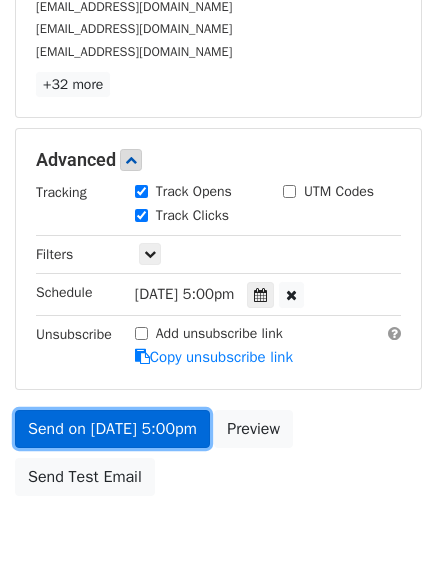 click on "Send on Jul 29 at 5:00pm" at bounding box center [112, 429] 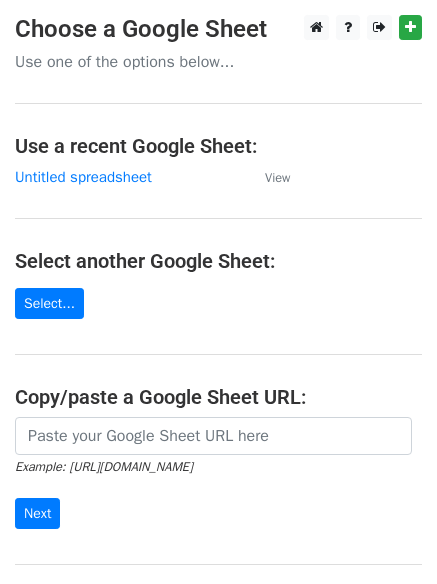 scroll, scrollTop: 0, scrollLeft: 0, axis: both 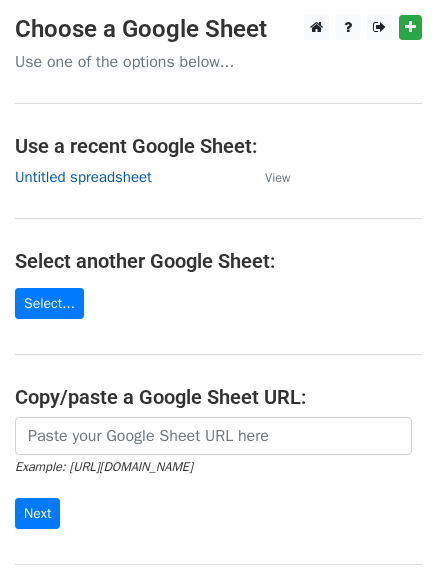 click on "Untitled spreadsheet" at bounding box center (83, 177) 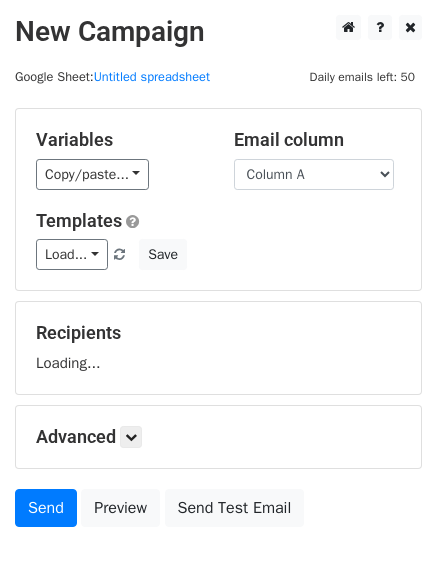 scroll, scrollTop: 0, scrollLeft: 0, axis: both 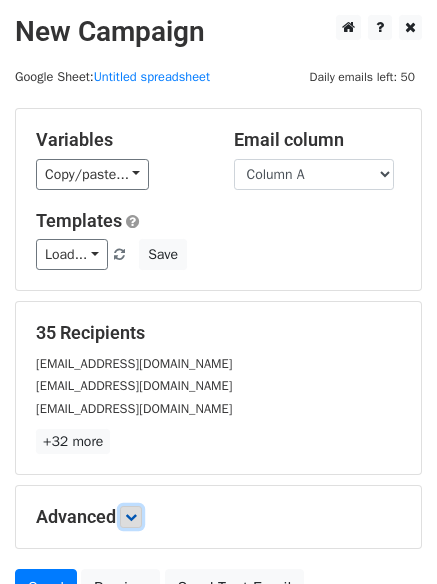 click at bounding box center [131, 517] 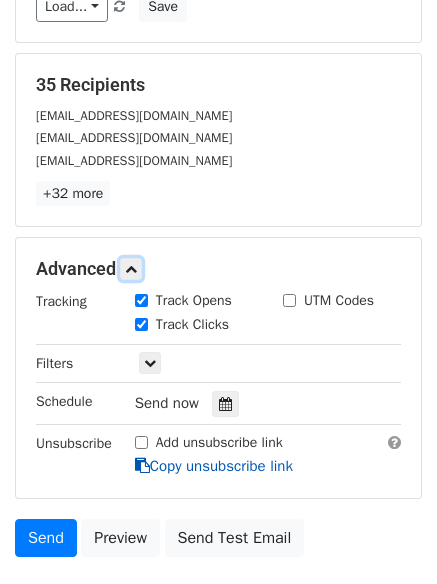 scroll, scrollTop: 300, scrollLeft: 0, axis: vertical 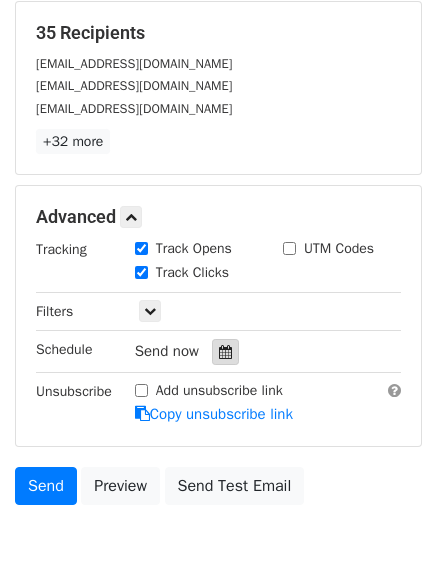 click at bounding box center [225, 352] 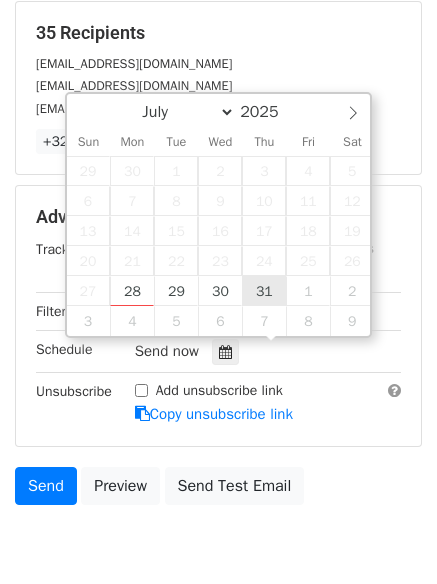 type on "2025-07-31 12:00" 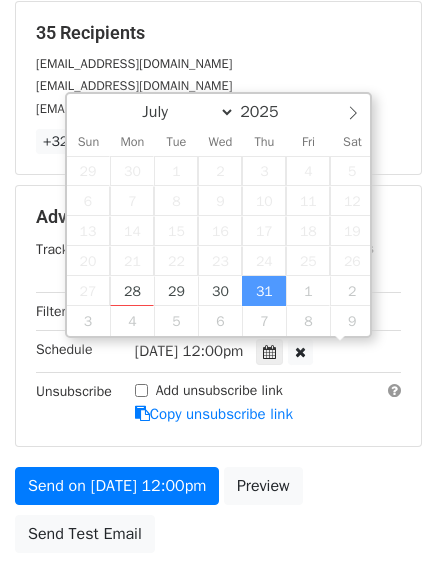 scroll, scrollTop: 1, scrollLeft: 0, axis: vertical 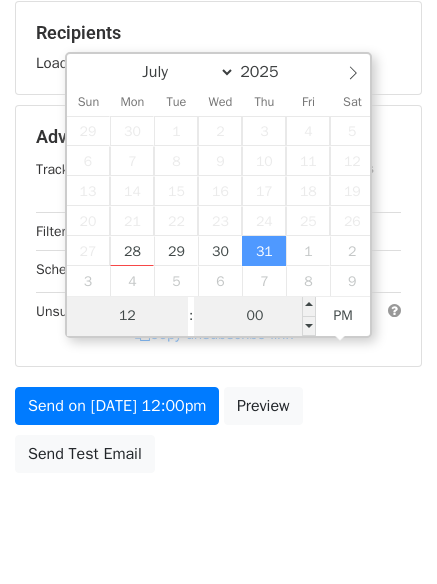 type on "7" 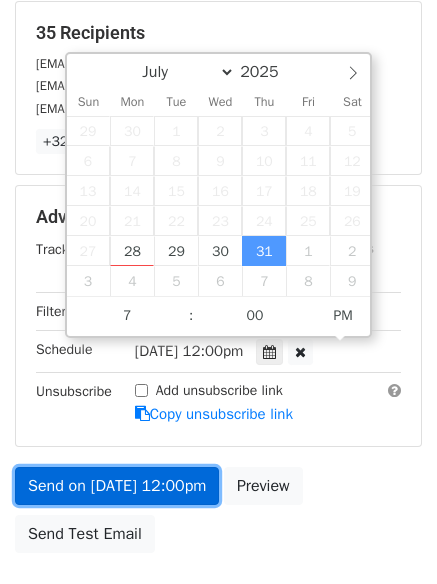 type on "2025-07-31 19:00" 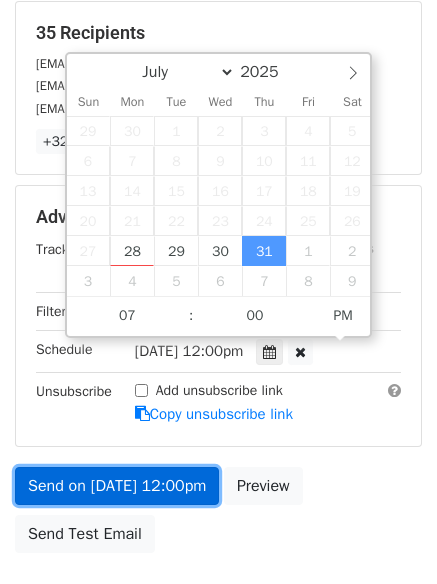 click on "Send on Jul 31 at 12:00pm" at bounding box center [117, 486] 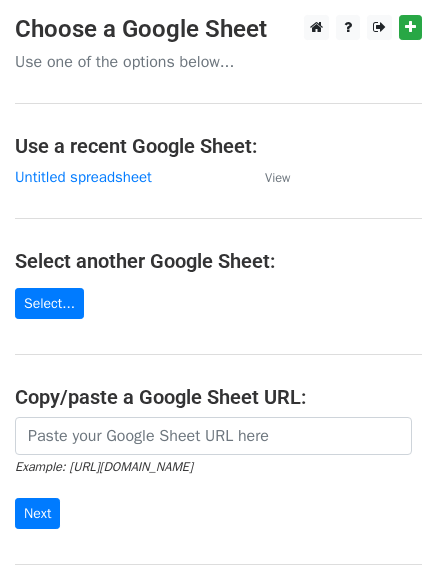scroll, scrollTop: 0, scrollLeft: 0, axis: both 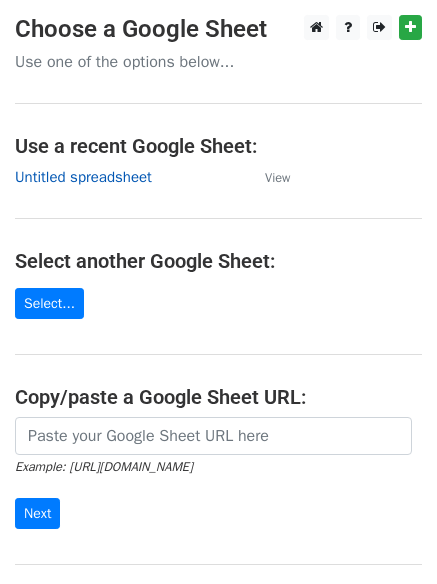 click on "Untitled spreadsheet" at bounding box center [83, 177] 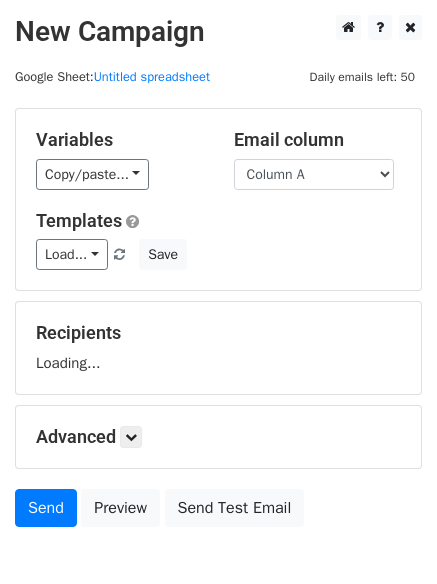 scroll, scrollTop: 0, scrollLeft: 0, axis: both 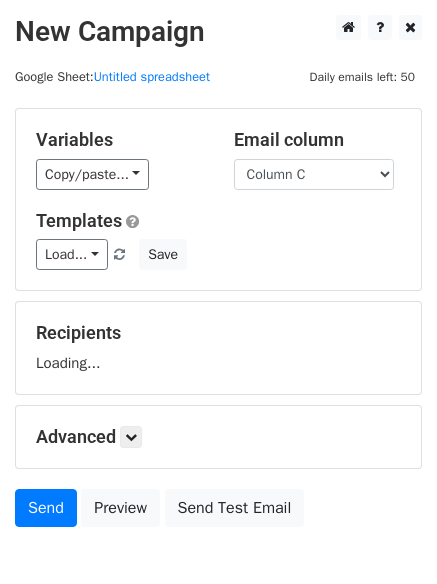 click on "Column A
Column B
Column C" at bounding box center (314, 174) 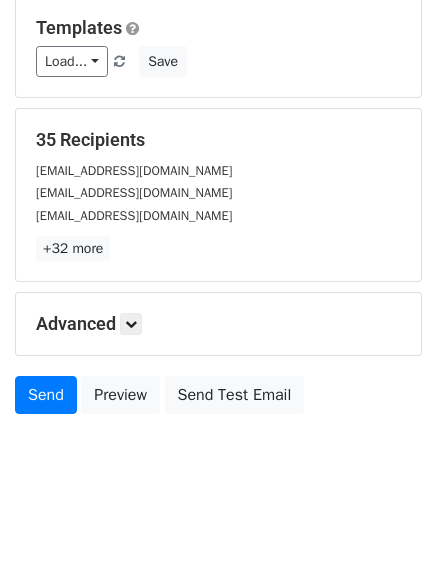 scroll, scrollTop: 113, scrollLeft: 0, axis: vertical 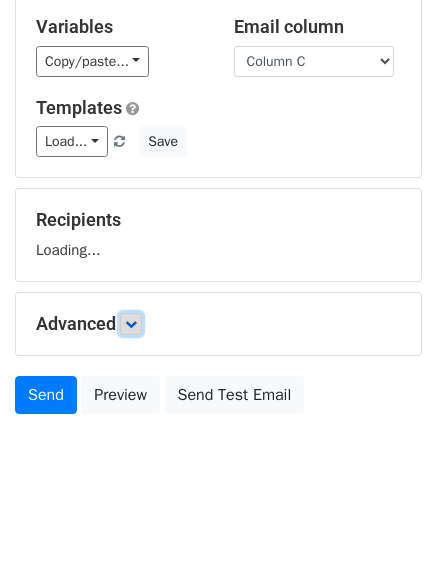 click at bounding box center (131, 324) 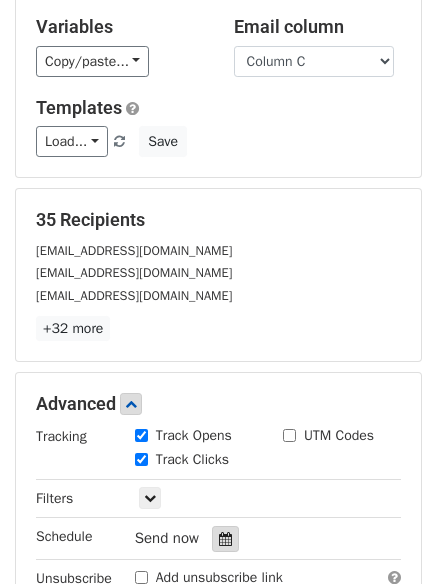 click at bounding box center [225, 539] 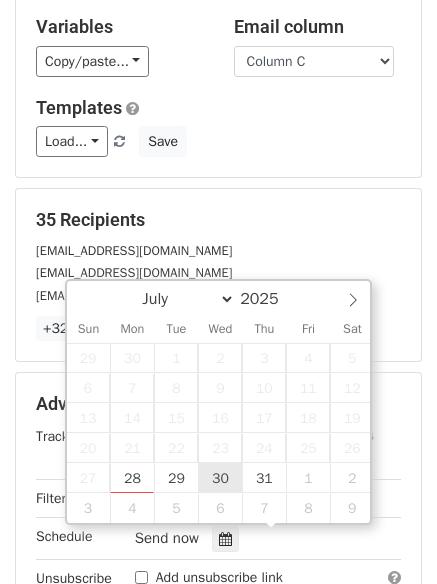 type on "[DATE] 12:00" 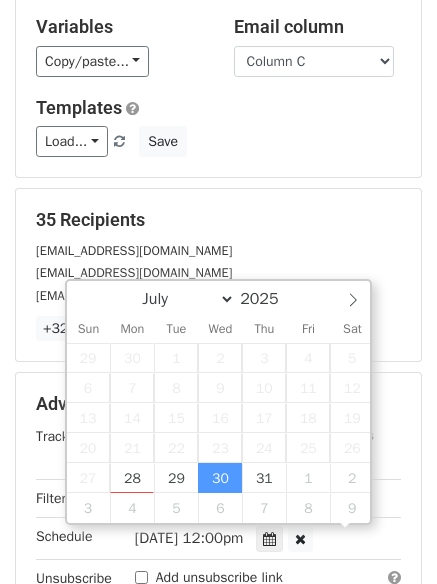 scroll, scrollTop: 1, scrollLeft: 0, axis: vertical 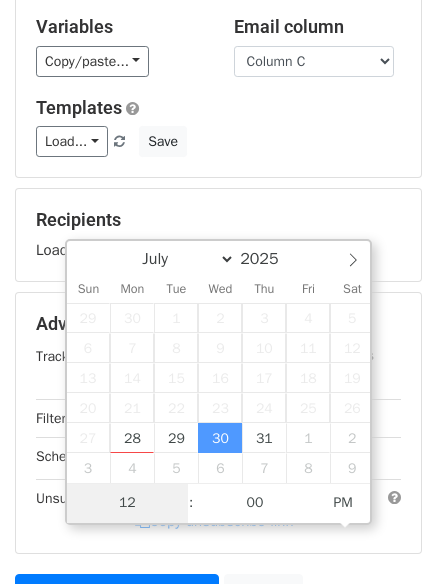 type on "6" 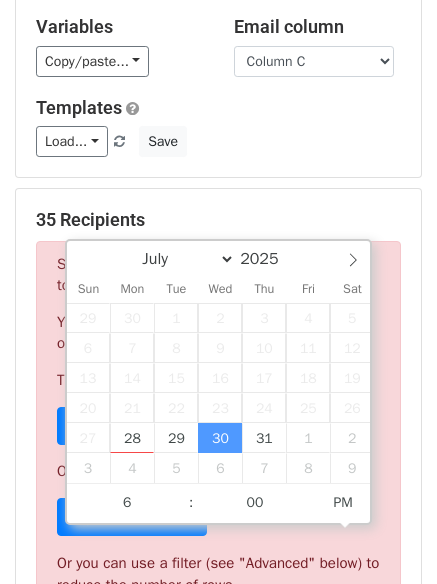 type on "[DATE] 18:00" 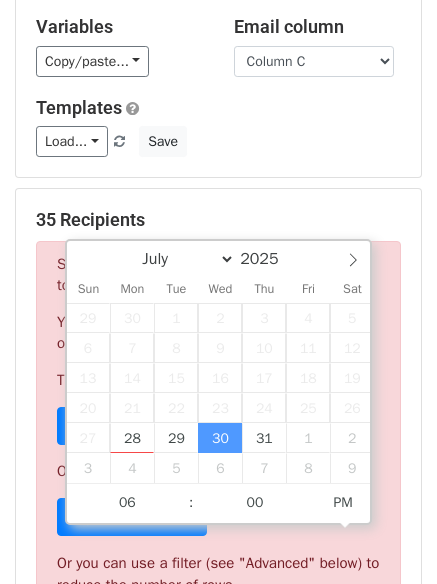 click on "Sorry, you don't have enough daily email credits to send these emails.
Your current plan supports a daily maximum of  50 emails .
To send these emails, you can either:
Choose a Google Sheet with fewer rows
Or
Sign up for a plan
Or you can use a filter (see "Advanced" below) to reduce the number of rows" at bounding box center [218, 430] 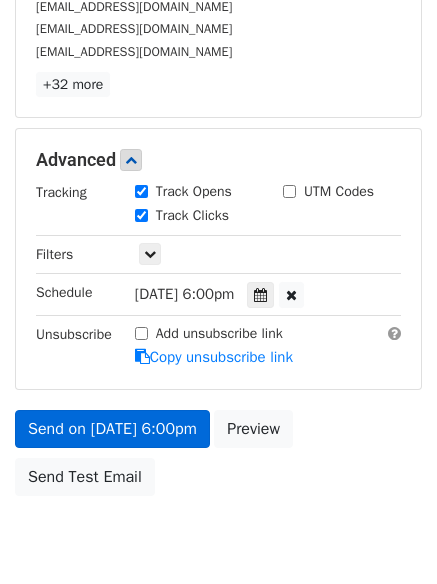 scroll, scrollTop: 393, scrollLeft: 0, axis: vertical 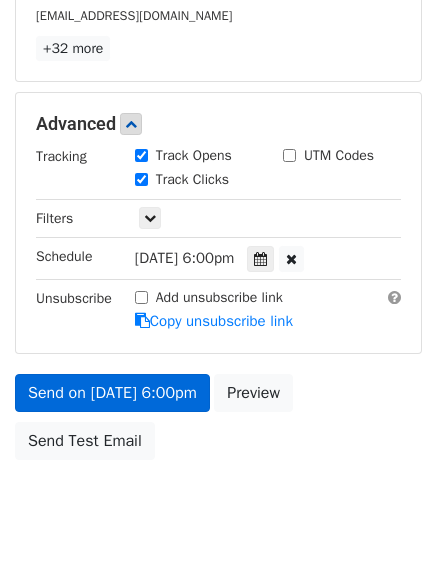click on "Variables
Copy/paste...
{{Column A}}
{{Column B}}
{{Column C}}
Email column
Column A
Column B
Column C
Templates
Load...
No templates saved
Save
35 Recipients
[EMAIL_ADDRESS][DOMAIN_NAME]
[EMAIL_ADDRESS][DOMAIN_NAME]
[EMAIL_ADDRESS][DOMAIN_NAME]
+32 more
35 Recipients
×
[EMAIL_ADDRESS][DOMAIN_NAME]
[EMAIL_ADDRESS][DOMAIN_NAME]
[EMAIL_ADDRESS][DOMAIN_NAME]
[EMAIL_ADDRESS][PERSON_NAME][DOMAIN_NAME]
[EMAIL_ADDRESS][DOMAIN_NAME]
[DOMAIN_NAME][EMAIL_ADDRESS][DOMAIN_NAME]
[EMAIL_ADDRESS][DOMAIN_NAME]
[EMAIL_ADDRESS][PERSON_NAME][DOMAIN_NAME]
[EMAIL_ADDRESS][DOMAIN_NAME]
[EMAIL_ADDRESS][DOMAIN_NAME]
[EMAIL_ADDRESS][DOMAIN_NAME]
[EMAIL_ADDRESS][DOMAIN_NAME]
[EMAIL_ADDRESS][DOMAIN_NAME]
[EMAIL_ADDRESS][PERSON_NAME][DOMAIN_NAME]
[PERSON_NAME][EMAIL_ADDRESS][DOMAIN_NAME]
[EMAIL_ADDRESS][DOMAIN_NAME]
[EMAIL_ADDRESS]
[EMAIL_ADDRESS][DOMAIN_NAME]" at bounding box center (218, 92) 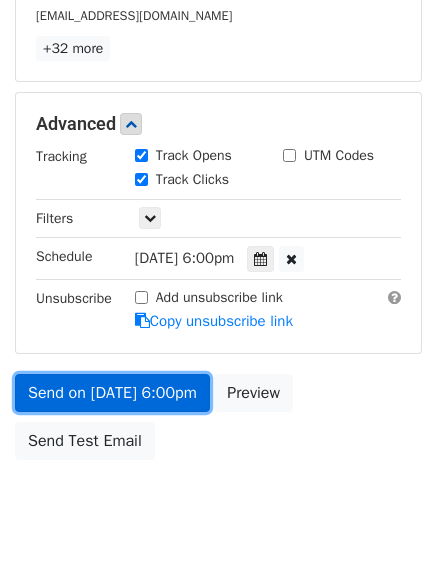 click on "Send on [DATE] 6:00pm" at bounding box center (112, 393) 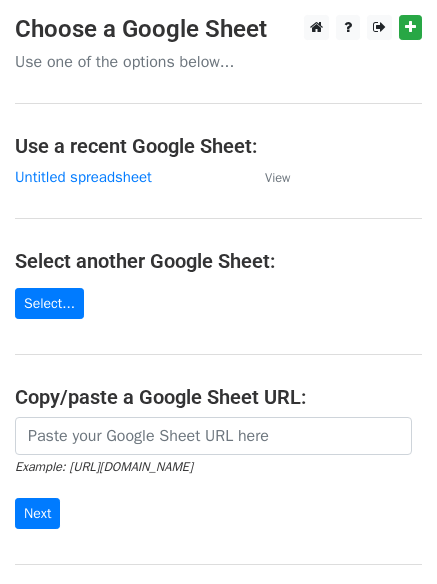 scroll, scrollTop: 0, scrollLeft: 0, axis: both 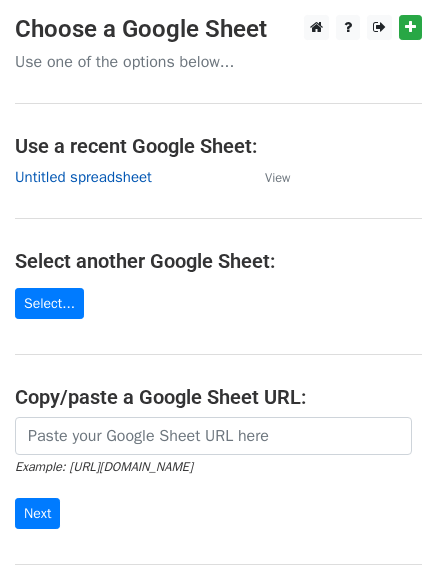 click on "Untitled spreadsheet" at bounding box center (83, 177) 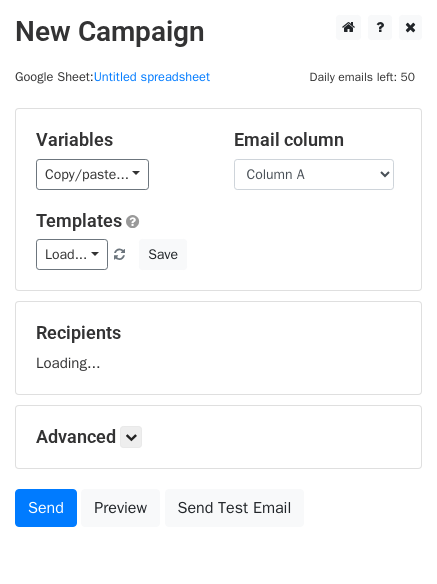 scroll, scrollTop: 0, scrollLeft: 0, axis: both 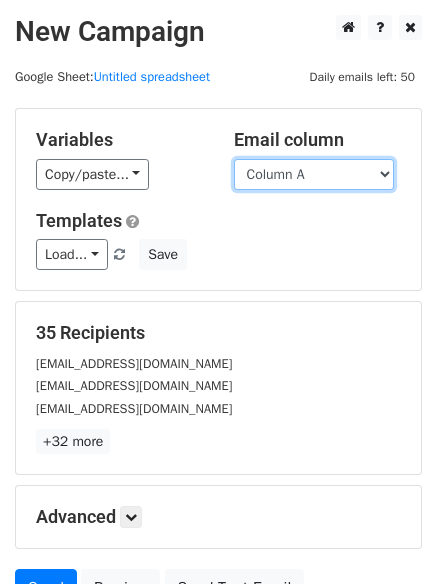drag, startPoint x: 0, startPoint y: 0, endPoint x: 295, endPoint y: 187, distance: 349.2764 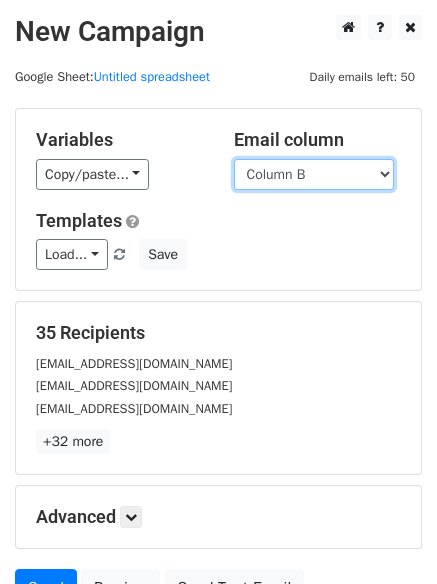 click on "Column A
Column B
Column C" at bounding box center (314, 174) 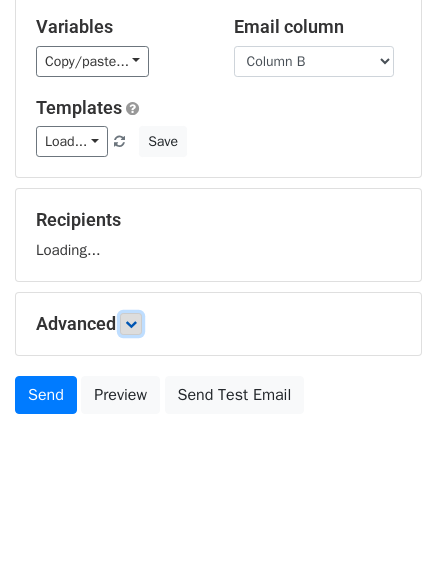 click at bounding box center (131, 324) 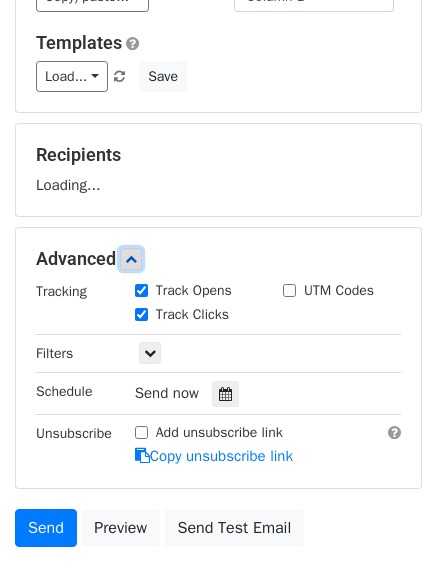 scroll, scrollTop: 213, scrollLeft: 0, axis: vertical 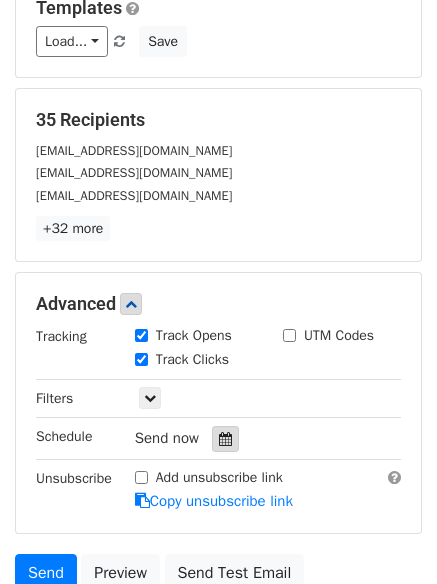 click at bounding box center [225, 439] 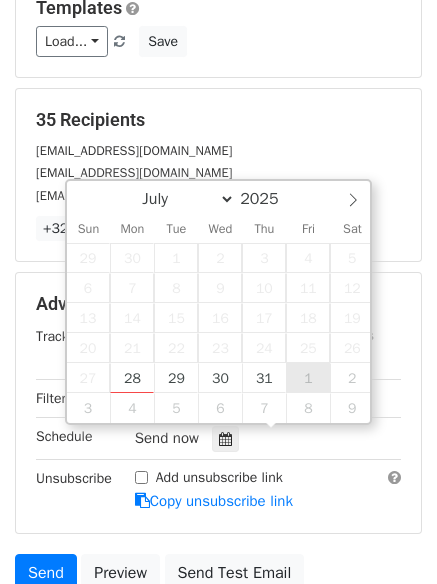 type on "2025-08-01 12:00" 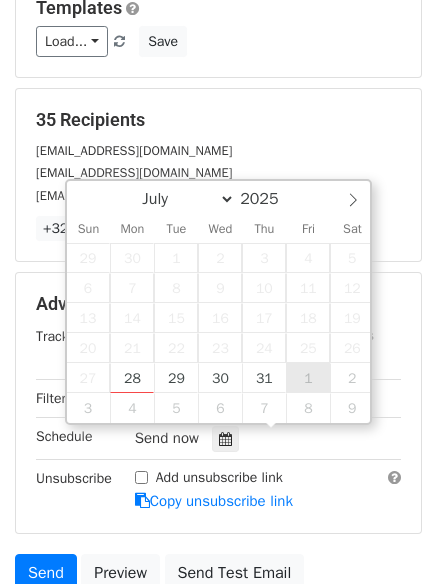 select on "7" 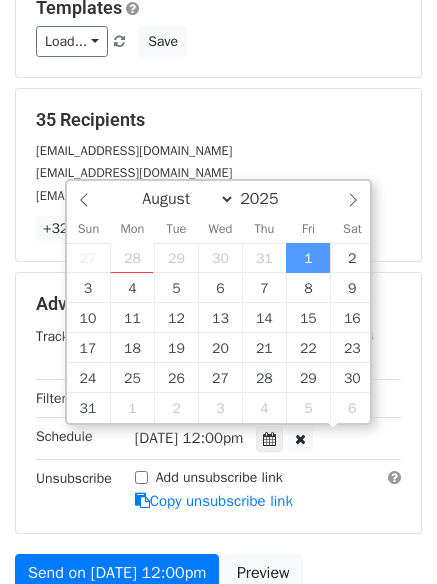 scroll, scrollTop: 1, scrollLeft: 0, axis: vertical 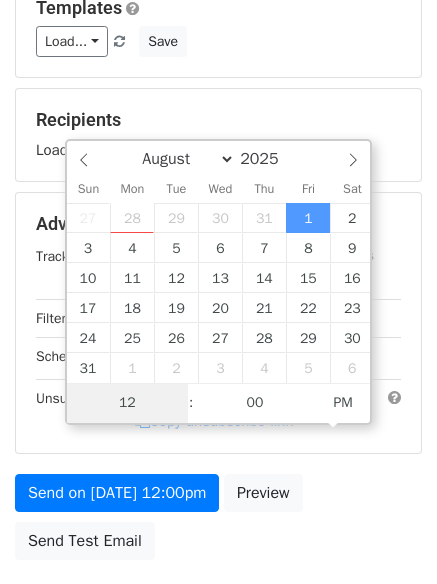 type on "8" 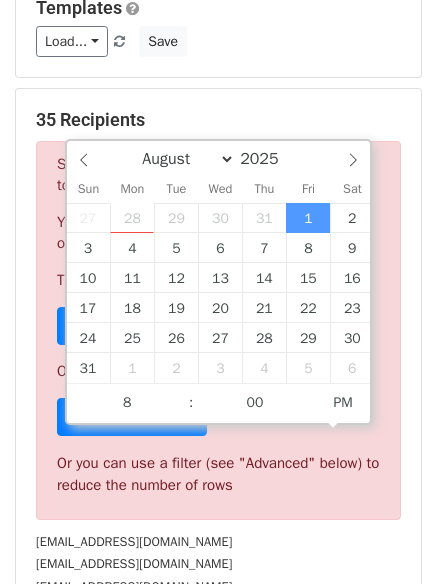 type on "2025-08-01 20:00" 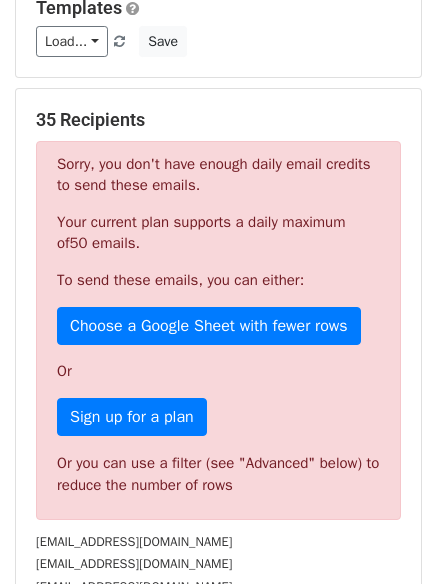 click on "info@cipherslab.com" at bounding box center [218, 563] 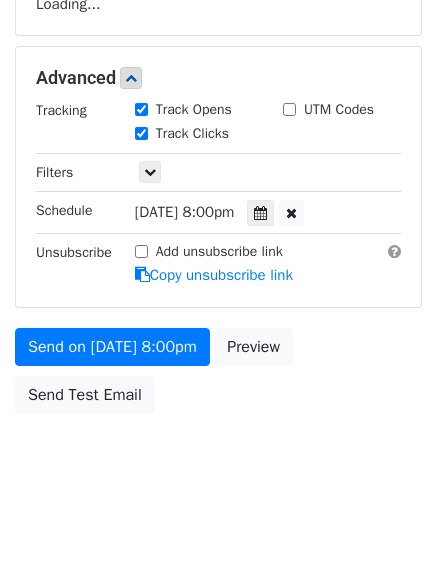 scroll, scrollTop: 357, scrollLeft: 0, axis: vertical 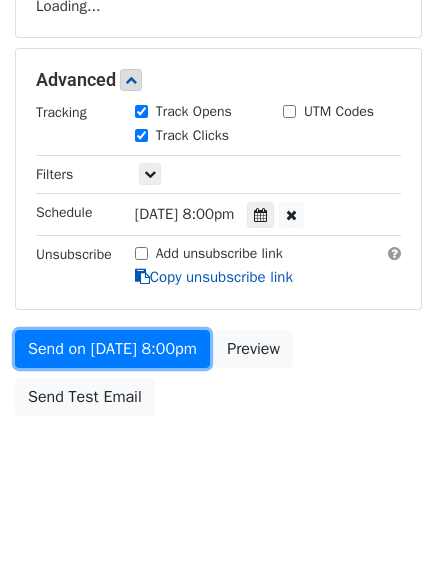 click on "Variables
Copy/paste...
{{Column A}}
{{Column B}}
{{Column C}}
Email column
Column A
Column B
Column C
Templates
Load...
No templates saved
Save
Recipients Loading...
Advanced
Tracking
Track Opens
UTM Codes
Track Clicks
Filters
Only include spreadsheet rows that match the following filters:
Schedule
Fri, Aug 1, 8:00pm
2025-08-01 20:00
Unsubscribe
Add unsubscribe link
Copy unsubscribe link
Send on Aug 1 at 8:00pm
Preview
Send Test Email" at bounding box center [218, 88] 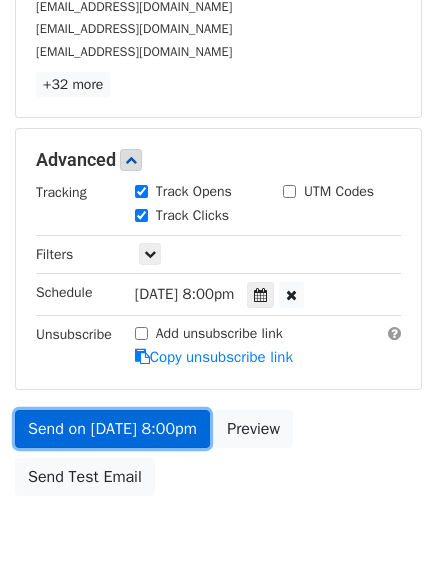 click on "Send on Aug 1 at 8:00pm" at bounding box center [112, 429] 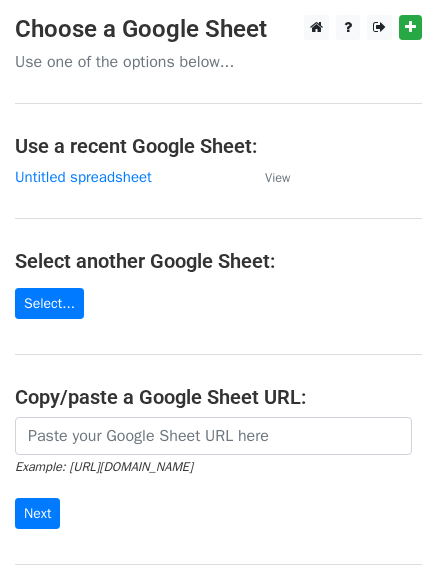 scroll, scrollTop: 0, scrollLeft: 0, axis: both 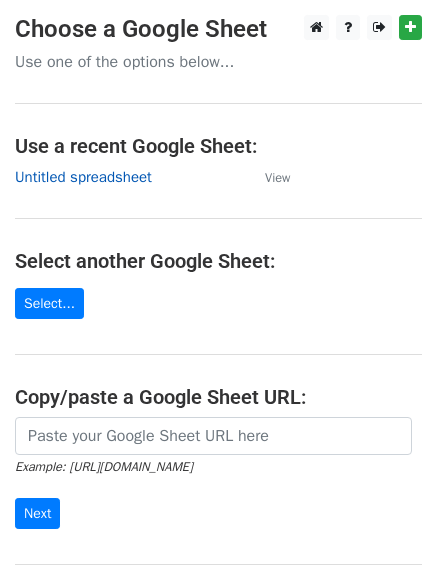 click on "Untitled spreadsheet" at bounding box center (83, 177) 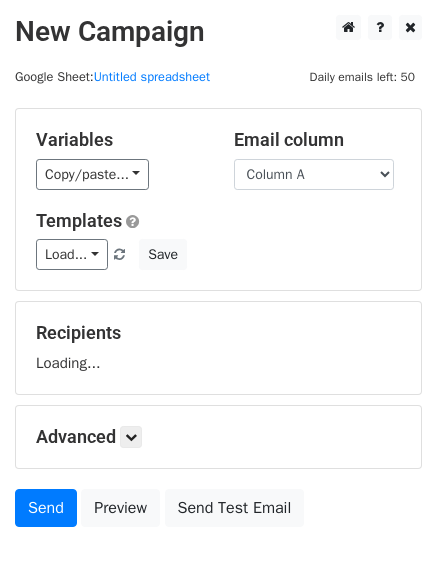 click on "Column A
Column B
Column C" at bounding box center [314, 174] 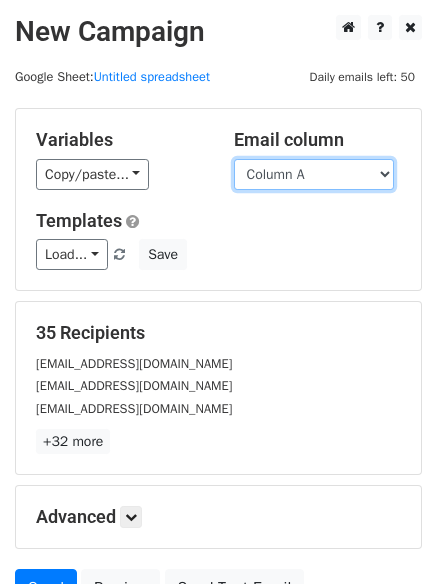 click on "Column A
Column B
Column C" at bounding box center (314, 174) 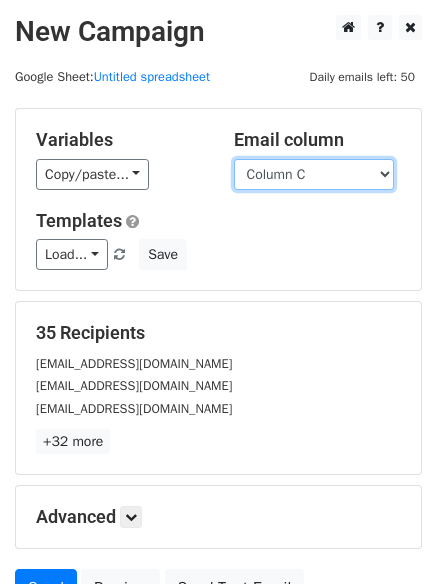 click on "Column A
Column B
Column C" at bounding box center [314, 174] 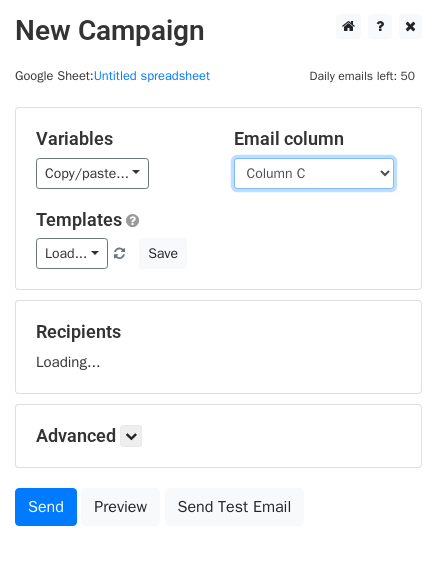 scroll, scrollTop: 113, scrollLeft: 0, axis: vertical 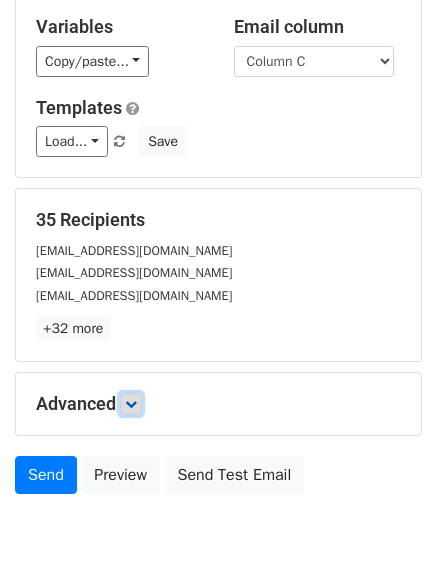 click at bounding box center [131, 404] 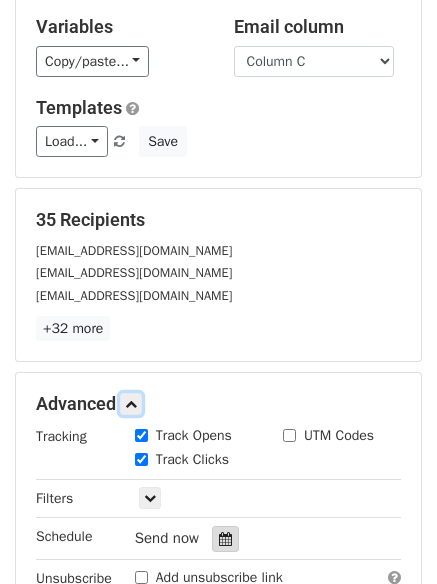 scroll, scrollTop: 389, scrollLeft: 0, axis: vertical 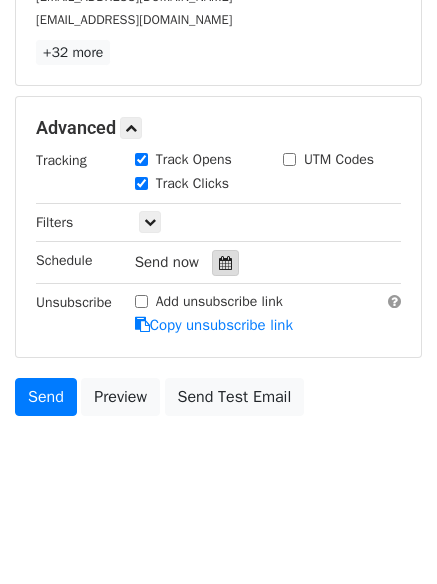 click at bounding box center (225, 263) 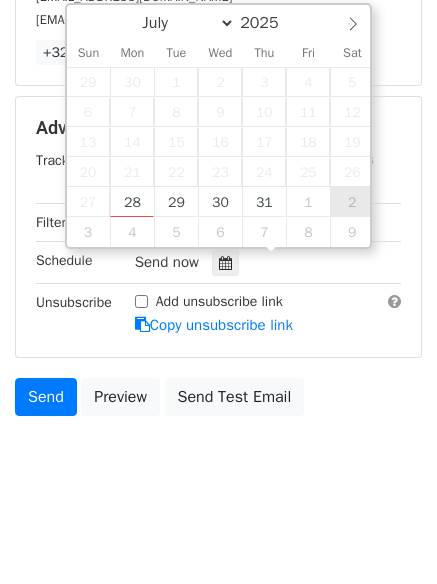 type on "[DATE] 12:00" 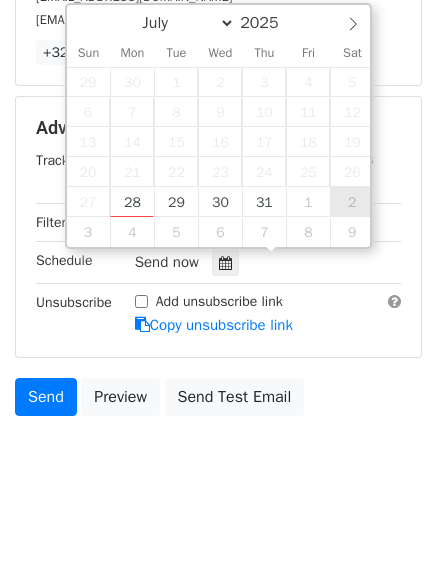 select on "7" 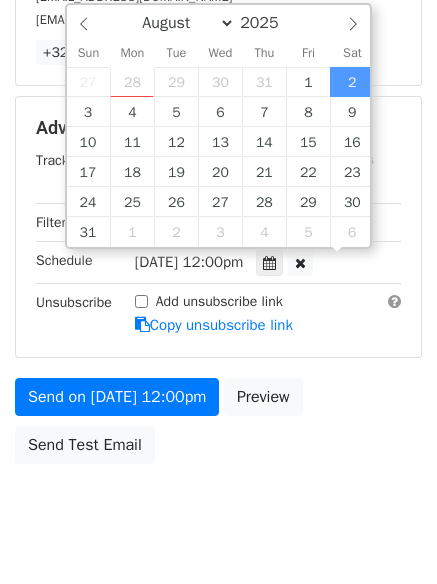 scroll, scrollTop: 1, scrollLeft: 0, axis: vertical 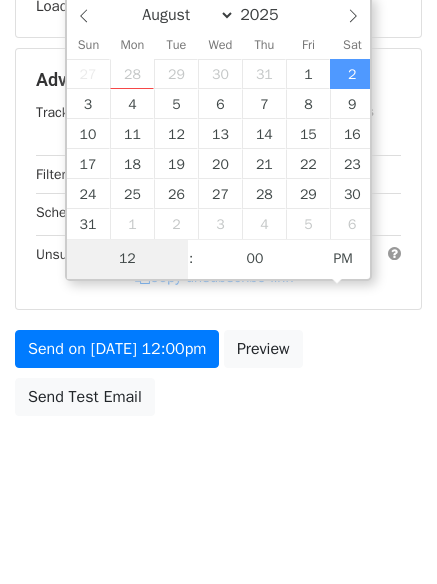 type on "9" 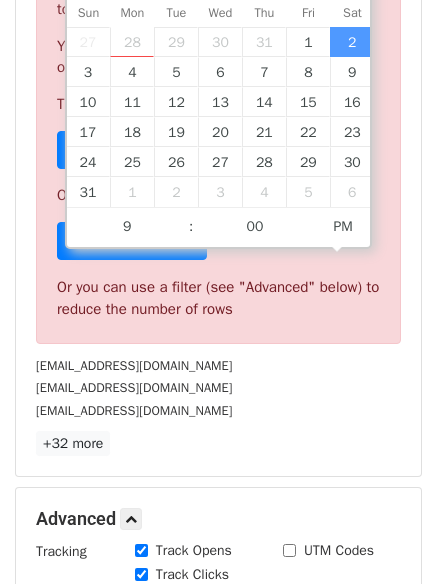 type on "[DATE] 21:00" 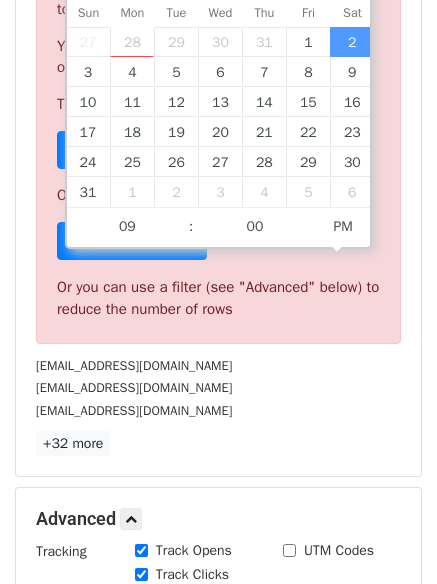 click on "35 Recipients
Sorry, you don't have enough daily email credits to send these emails.
Your current plan supports a daily maximum of  50 emails .
To send these emails, you can either:
Choose a Google Sheet with fewer rows
Or
Sign up for a plan
Or you can use a filter (see "Advanced" below) to reduce the number of rows
[EMAIL_ADDRESS][DOMAIN_NAME]
[EMAIL_ADDRESS][DOMAIN_NAME]
[EMAIL_ADDRESS][DOMAIN_NAME]
+32 more
35 Recipients
×
[EMAIL_ADDRESS][DOMAIN_NAME]
[EMAIL_ADDRESS][DOMAIN_NAME]
[EMAIL_ADDRESS][DOMAIN_NAME]
[EMAIL_ADDRESS][PERSON_NAME][DOMAIN_NAME]
[EMAIL_ADDRESS][DOMAIN_NAME]
[DOMAIN_NAME][EMAIL_ADDRESS][DOMAIN_NAME]
[EMAIL_ADDRESS][DOMAIN_NAME]
[EMAIL_ADDRESS][PERSON_NAME][DOMAIN_NAME]
[EMAIL_ADDRESS][DOMAIN_NAME]
[EMAIL_ADDRESS][DOMAIN_NAME]
[EMAIL_ADDRESS][DOMAIN_NAME]
[EMAIL_ADDRESS][DOMAIN_NAME]
[EMAIL_ADDRESS][DOMAIN_NAME]
[EMAIL_ADDRESS][PERSON_NAME][DOMAIN_NAME]
[PERSON_NAME][EMAIL_ADDRESS][DOMAIN_NAME]
[EMAIL_ADDRESS][DOMAIN_NAME]" at bounding box center [218, 194] 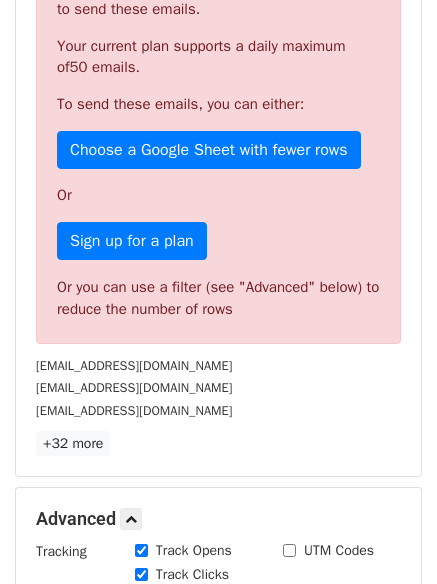 scroll, scrollTop: 357, scrollLeft: 0, axis: vertical 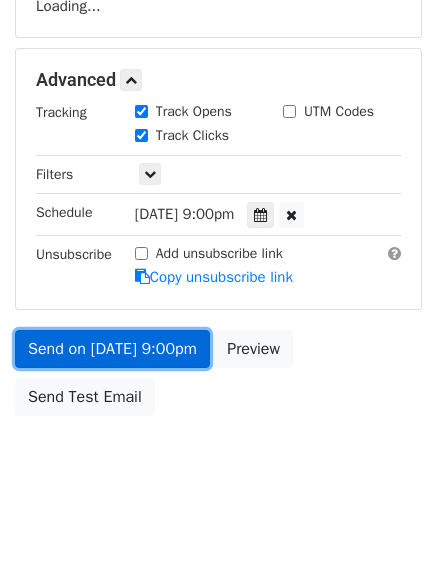 click on "Send on [DATE] 9:00pm" at bounding box center (112, 349) 